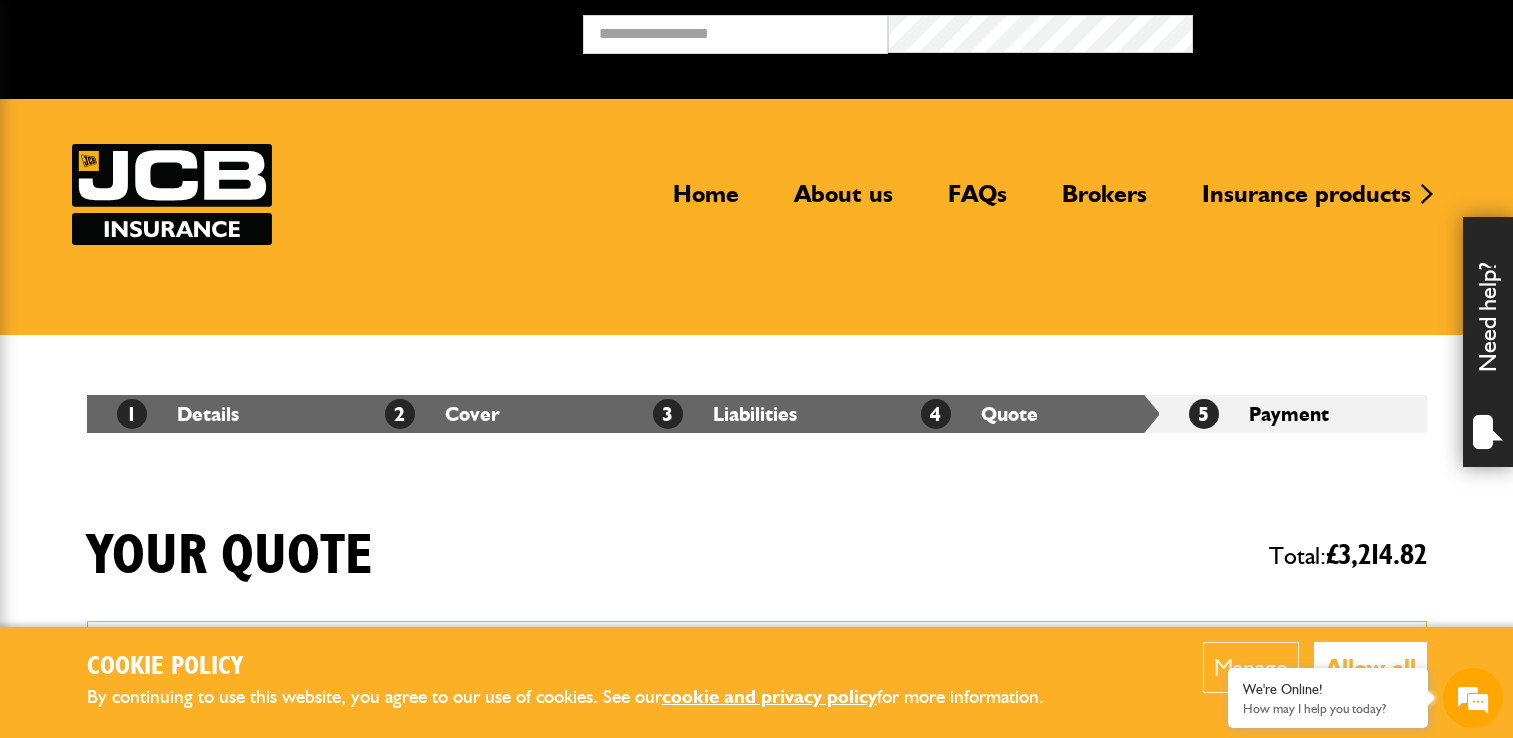 scroll, scrollTop: 541, scrollLeft: 0, axis: vertical 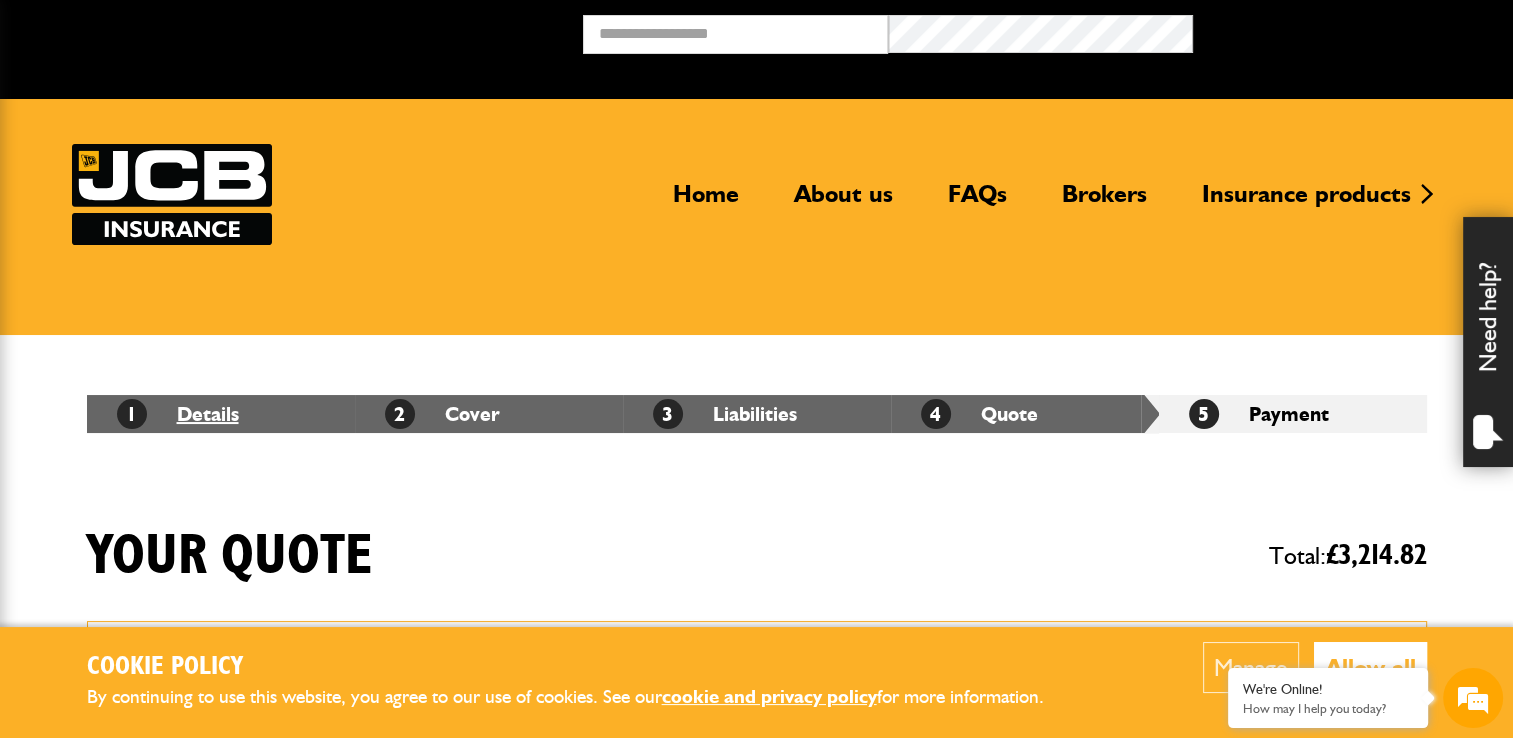 click on "1 Details" at bounding box center (178, 414) 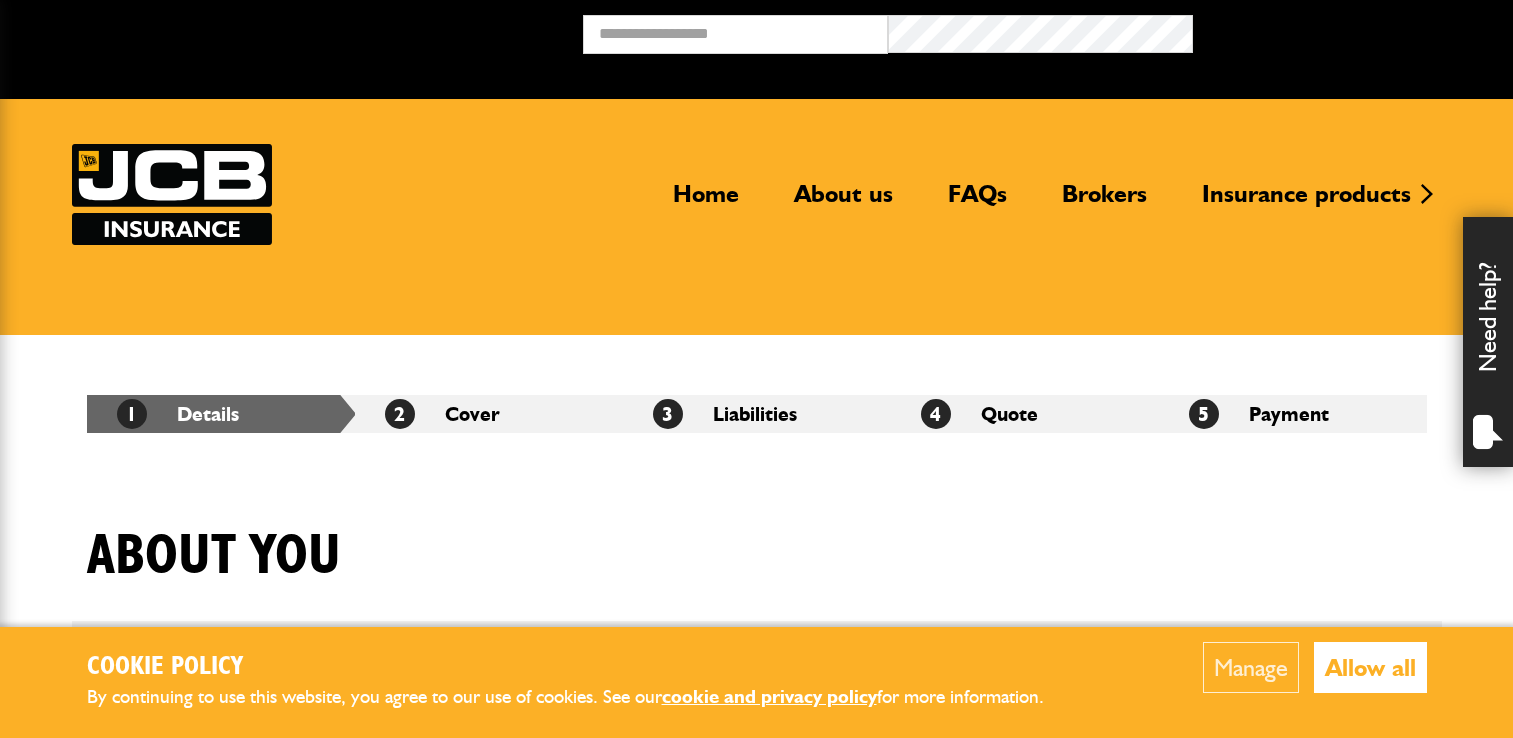 scroll, scrollTop: 0, scrollLeft: 0, axis: both 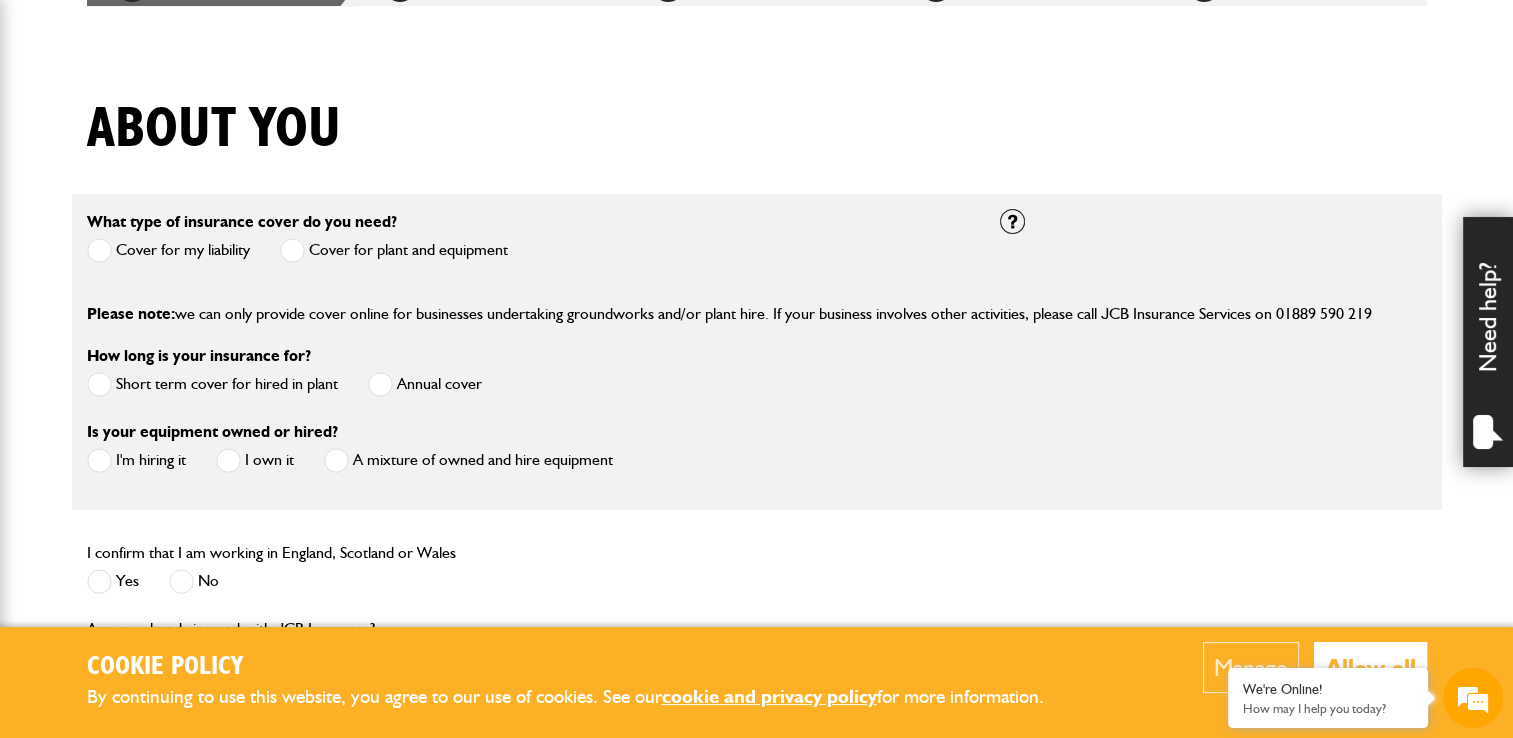 click on "Cover for my liability" at bounding box center (168, 250) 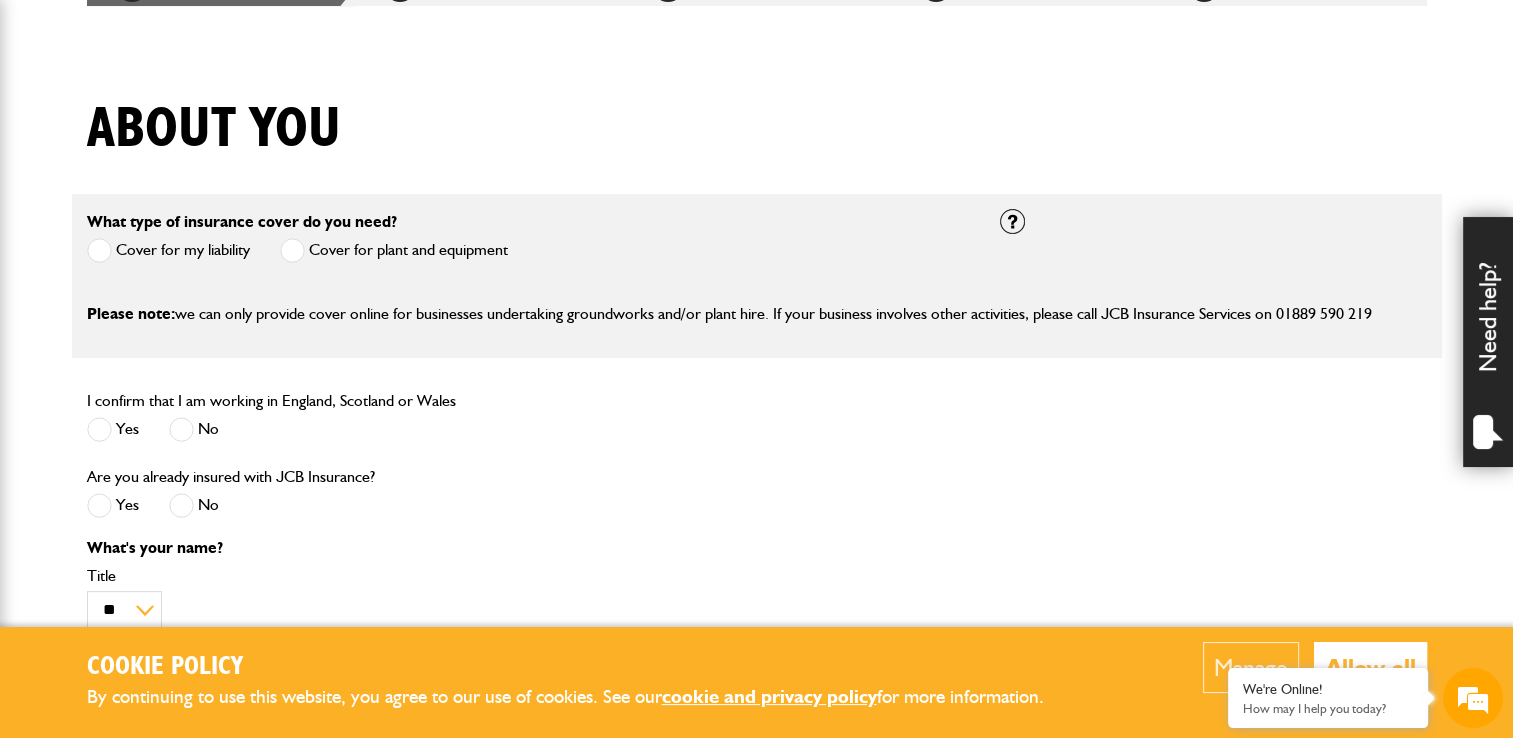 click at bounding box center (99, 429) 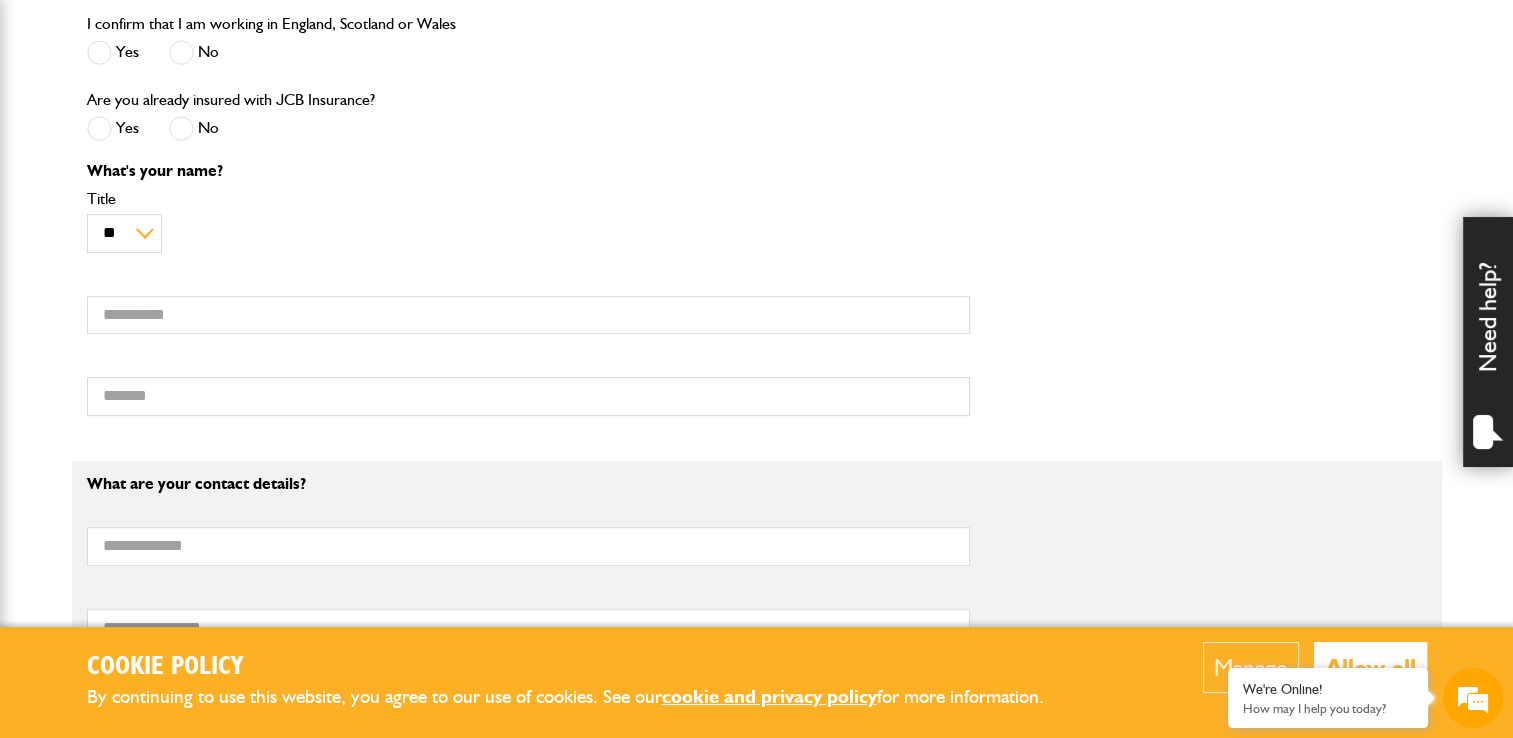 scroll, scrollTop: 814, scrollLeft: 0, axis: vertical 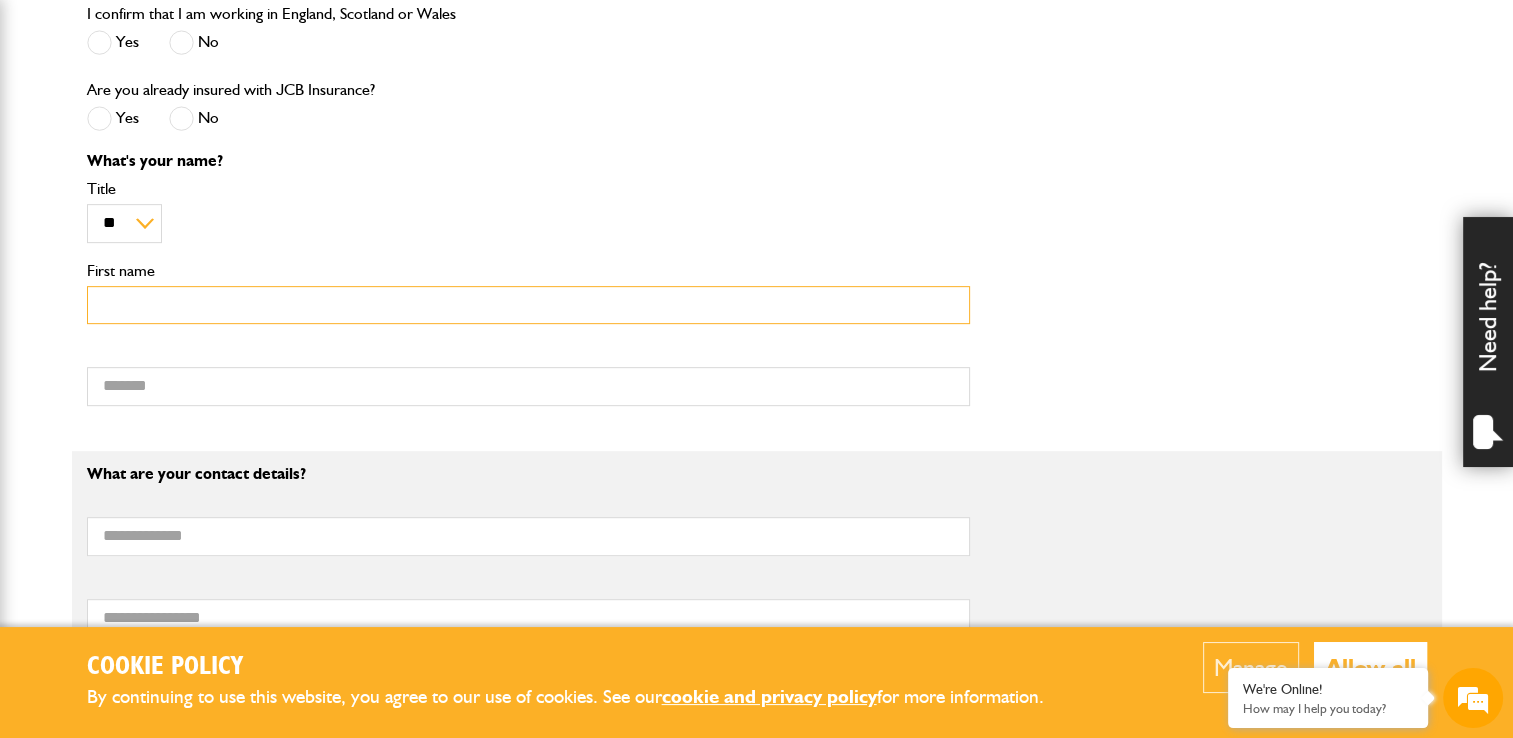 click on "First name" at bounding box center [528, 305] 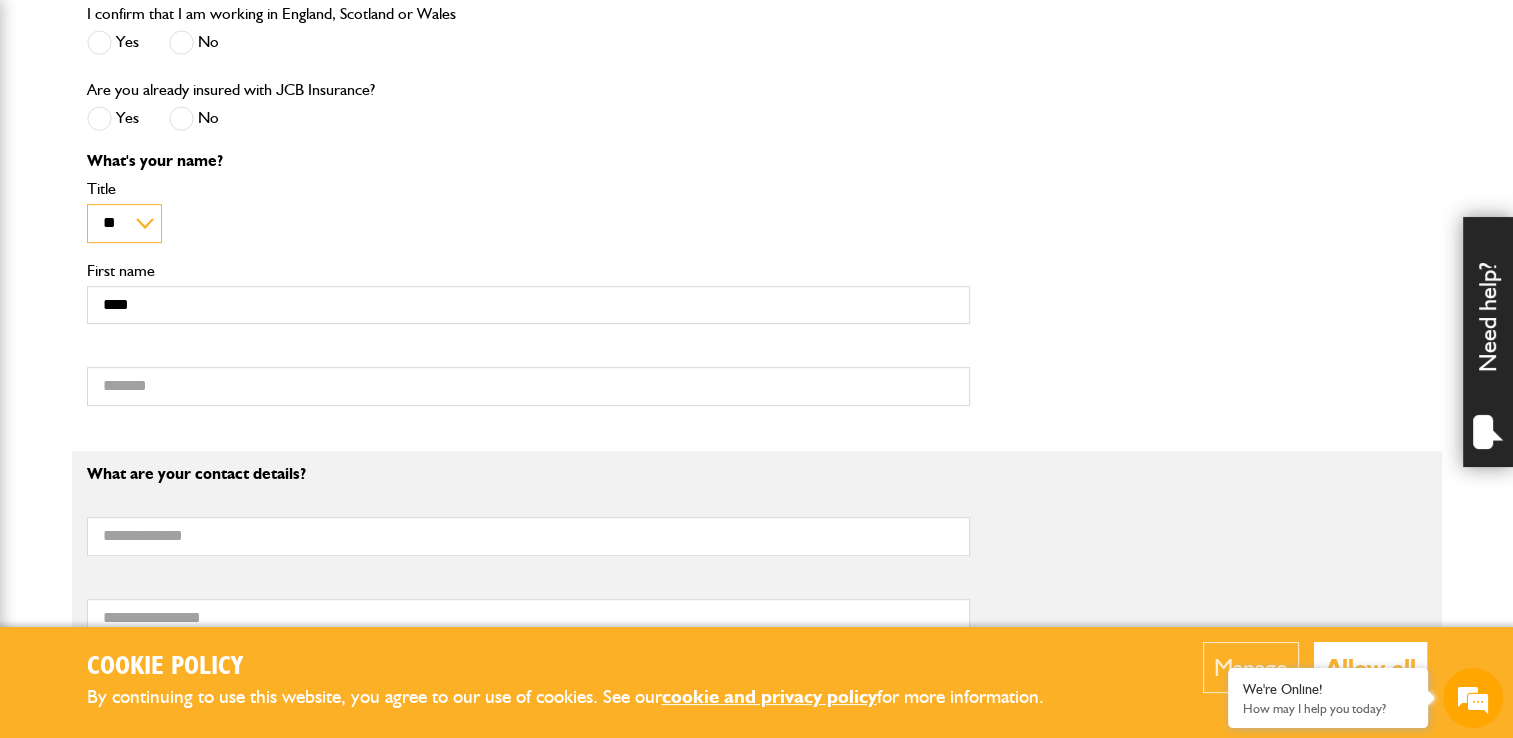 type on "****" 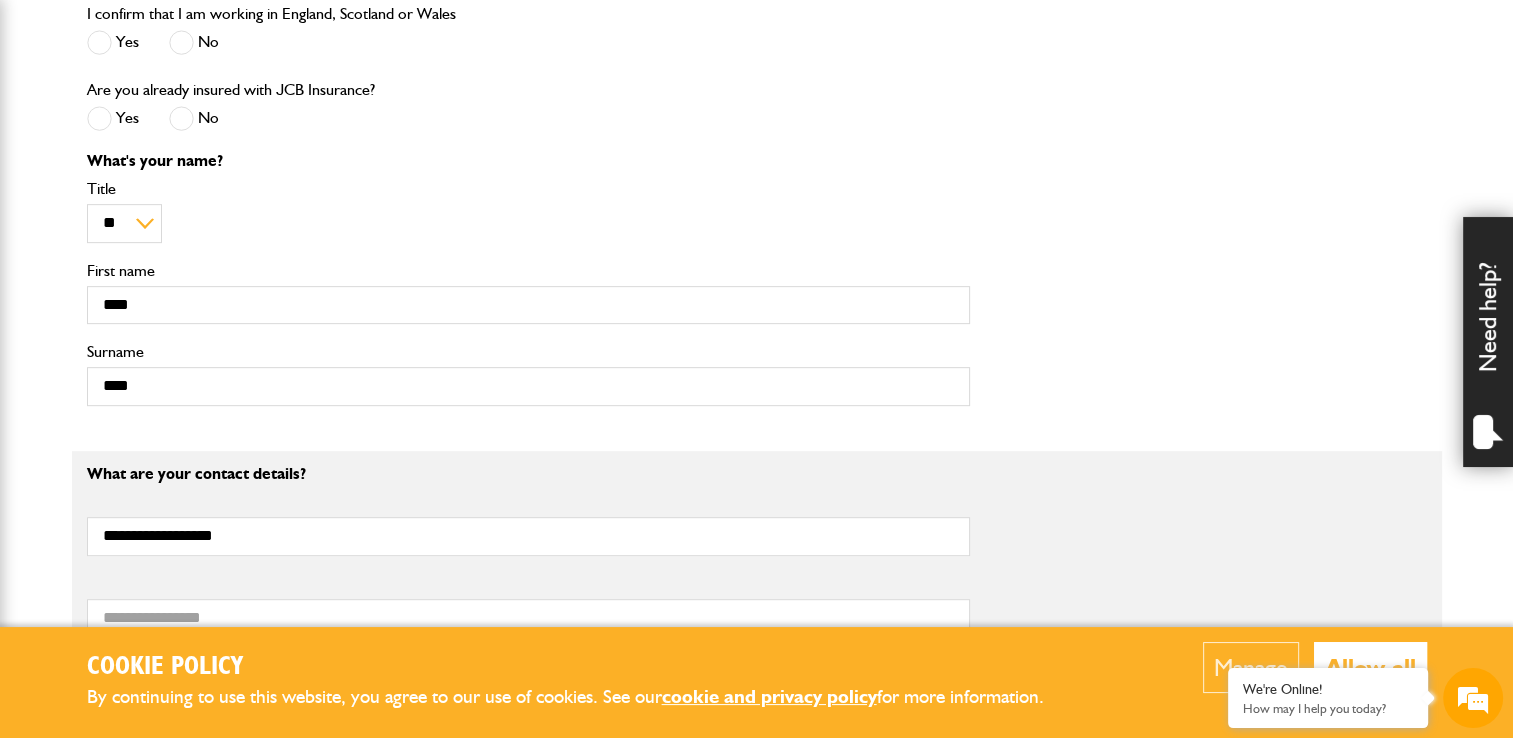 type on "**********" 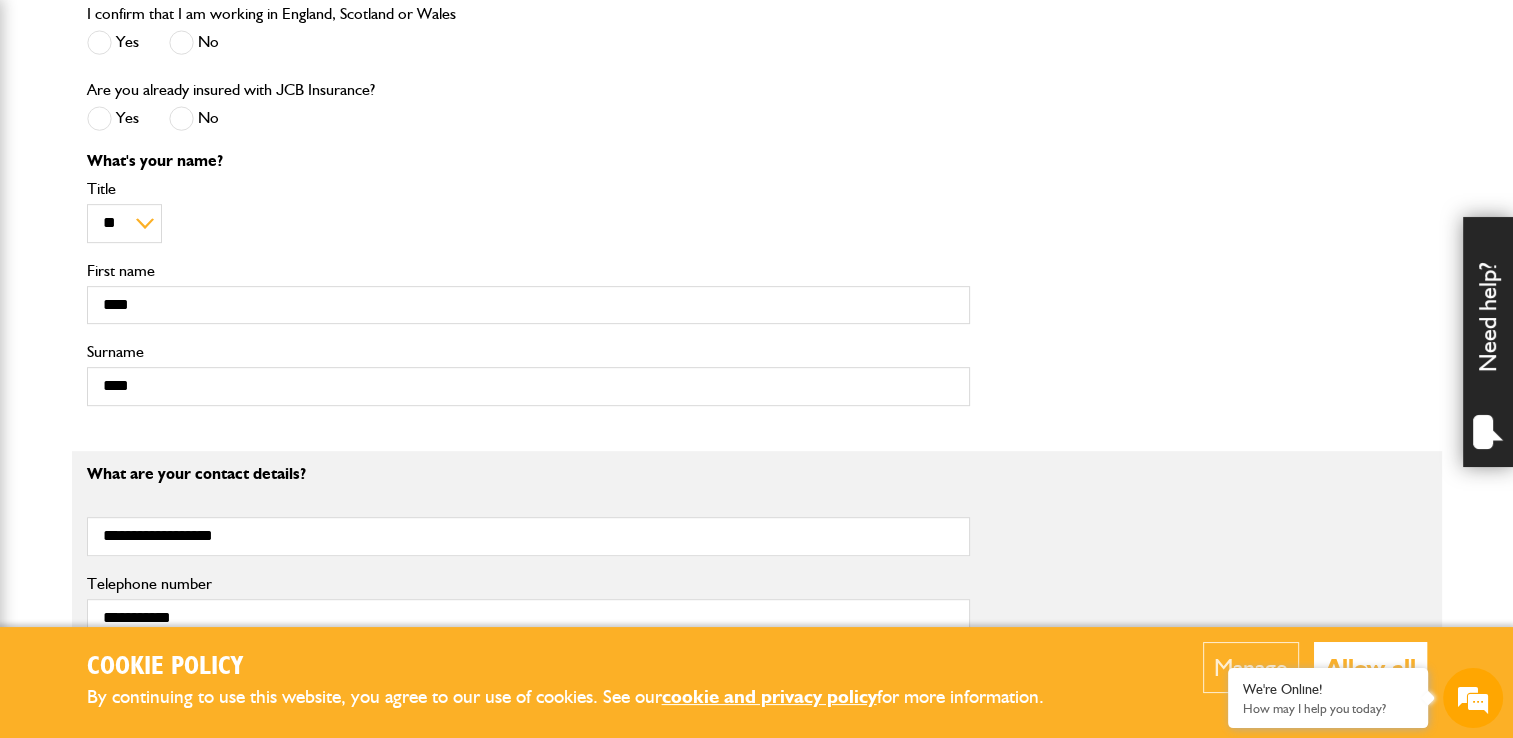type on "*" 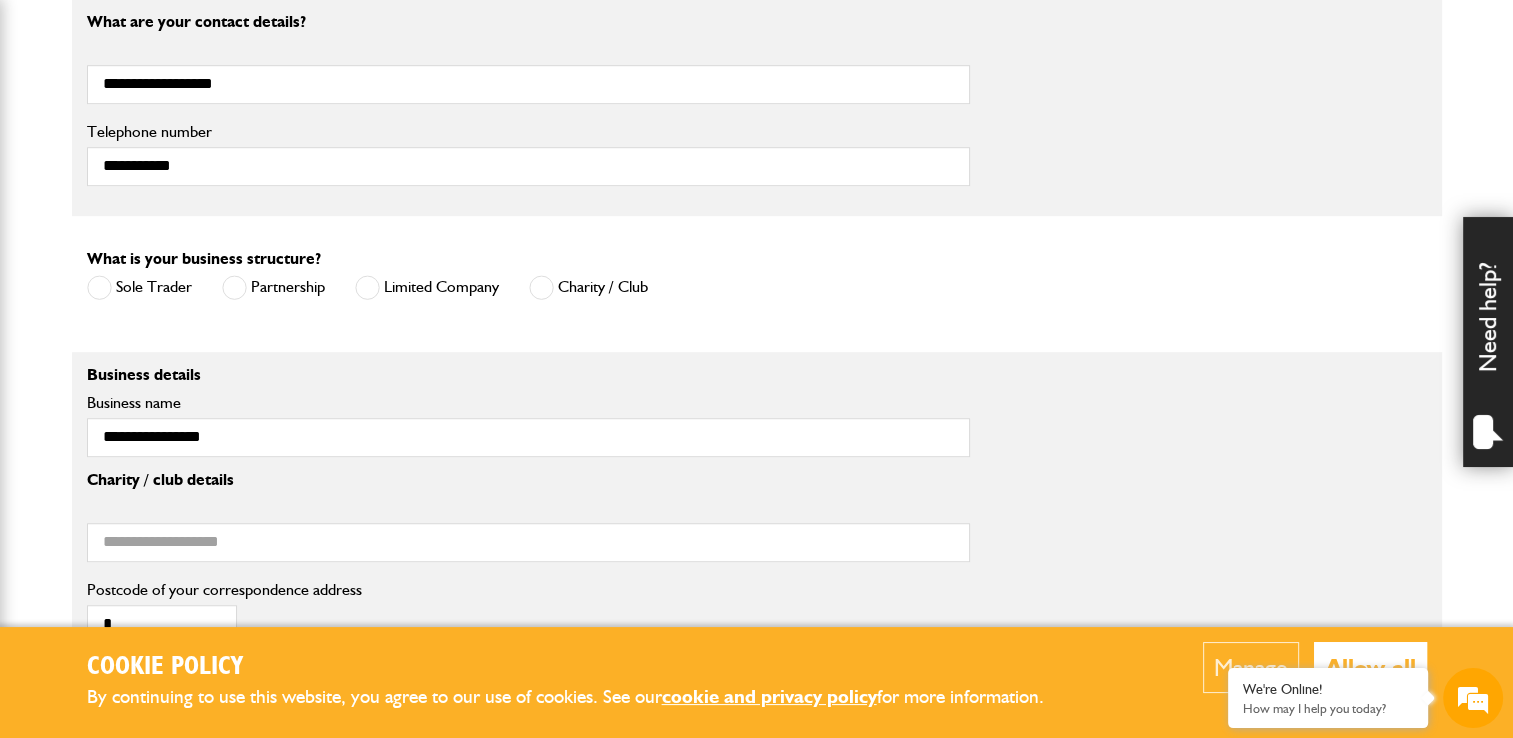 scroll, scrollTop: 1288, scrollLeft: 0, axis: vertical 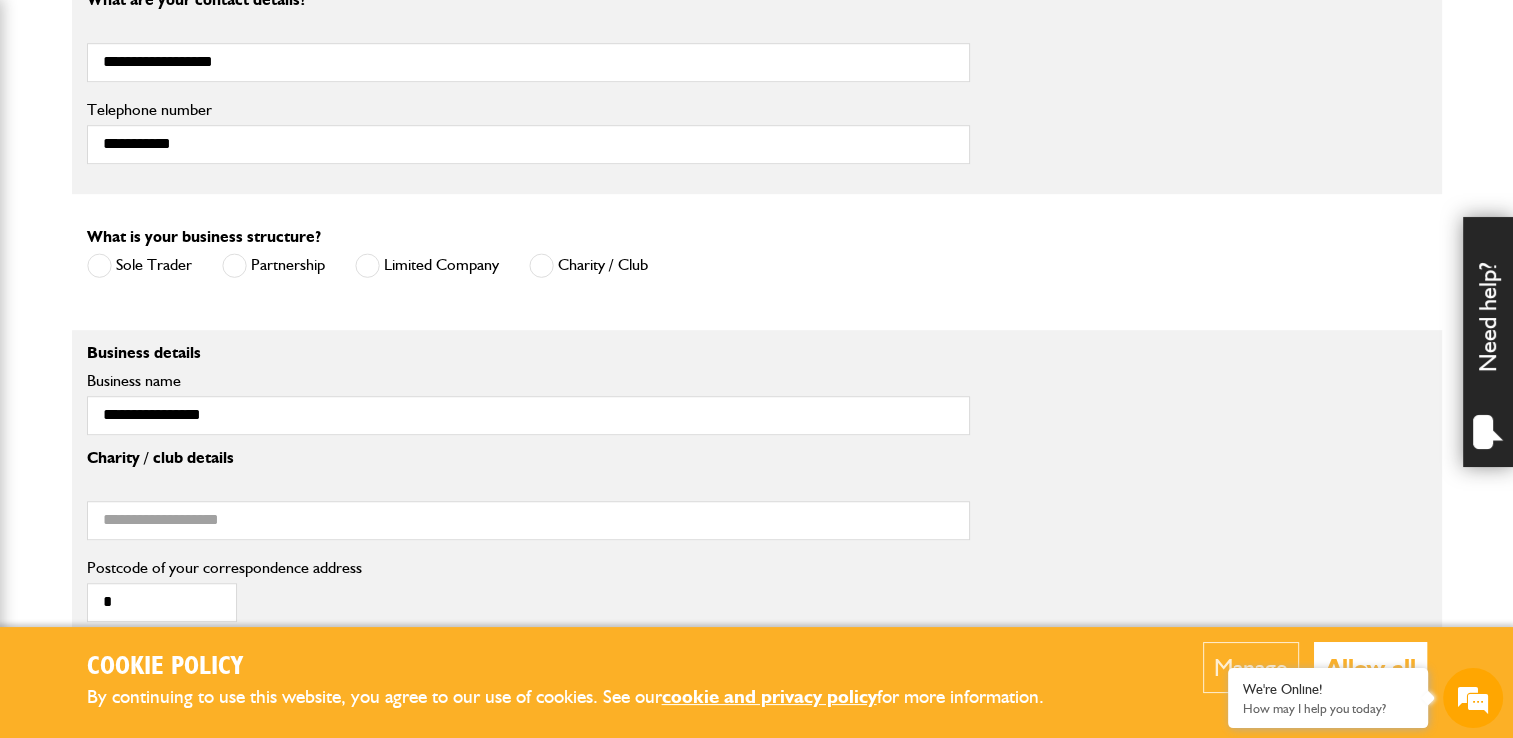 click at bounding box center [367, 265] 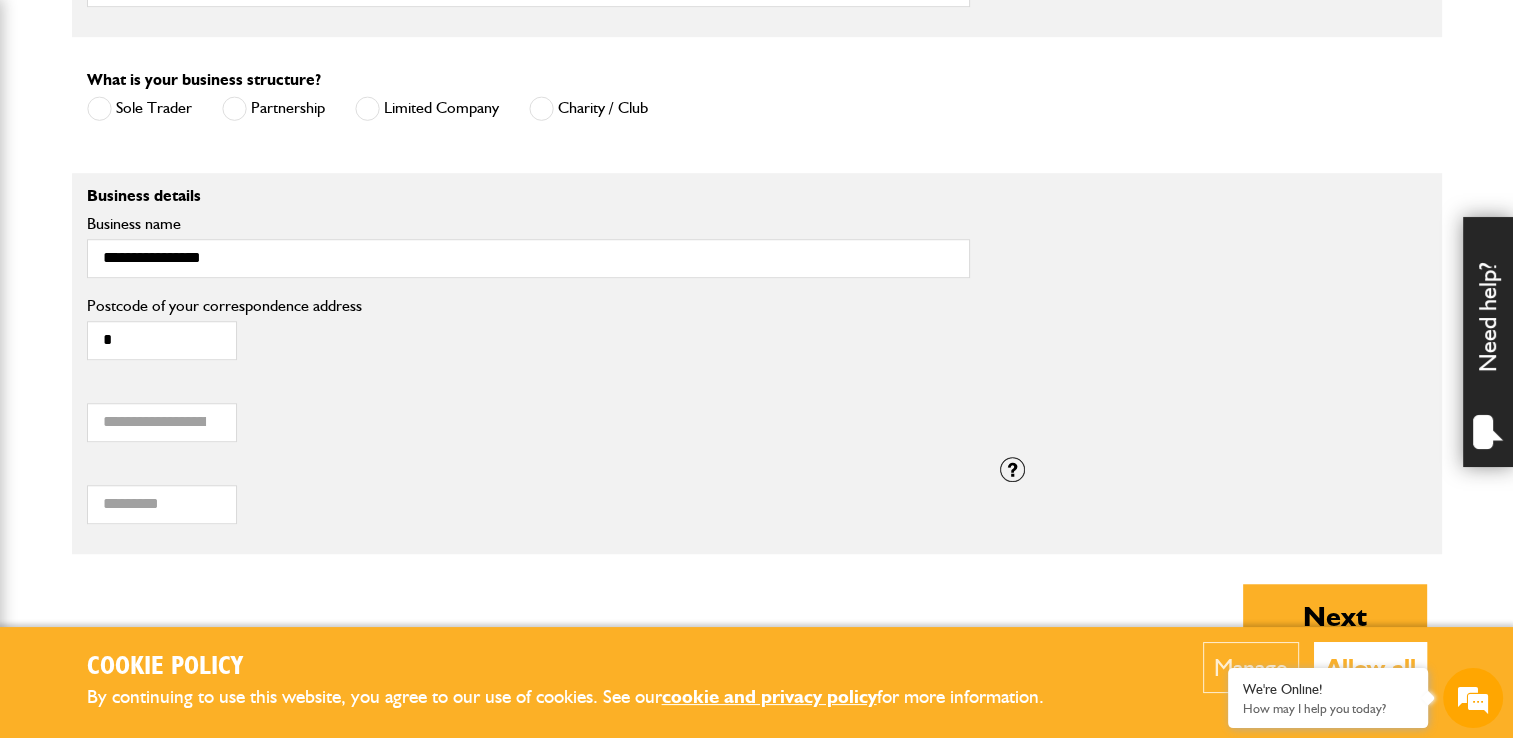 scroll, scrollTop: 1594, scrollLeft: 0, axis: vertical 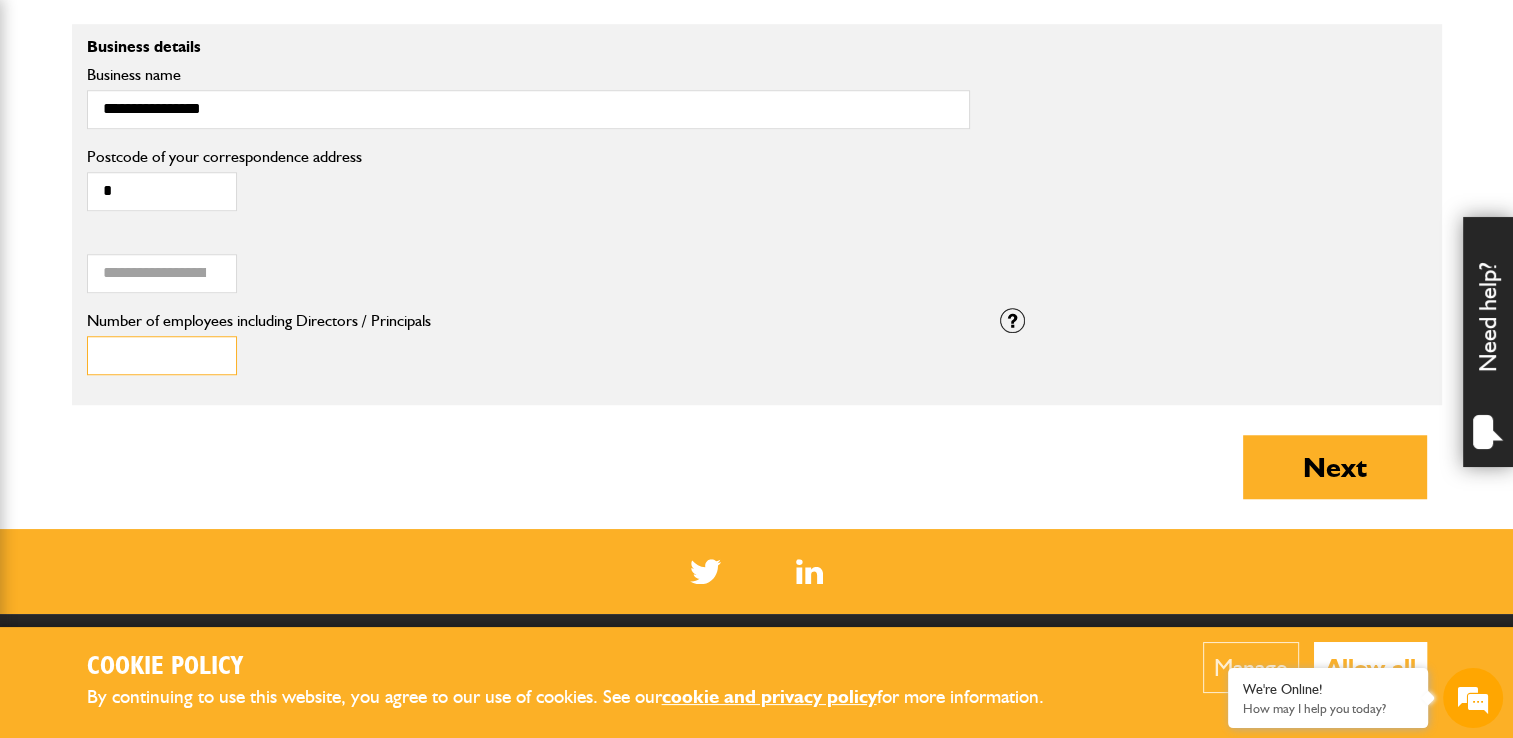 click on "*" at bounding box center (162, 355) 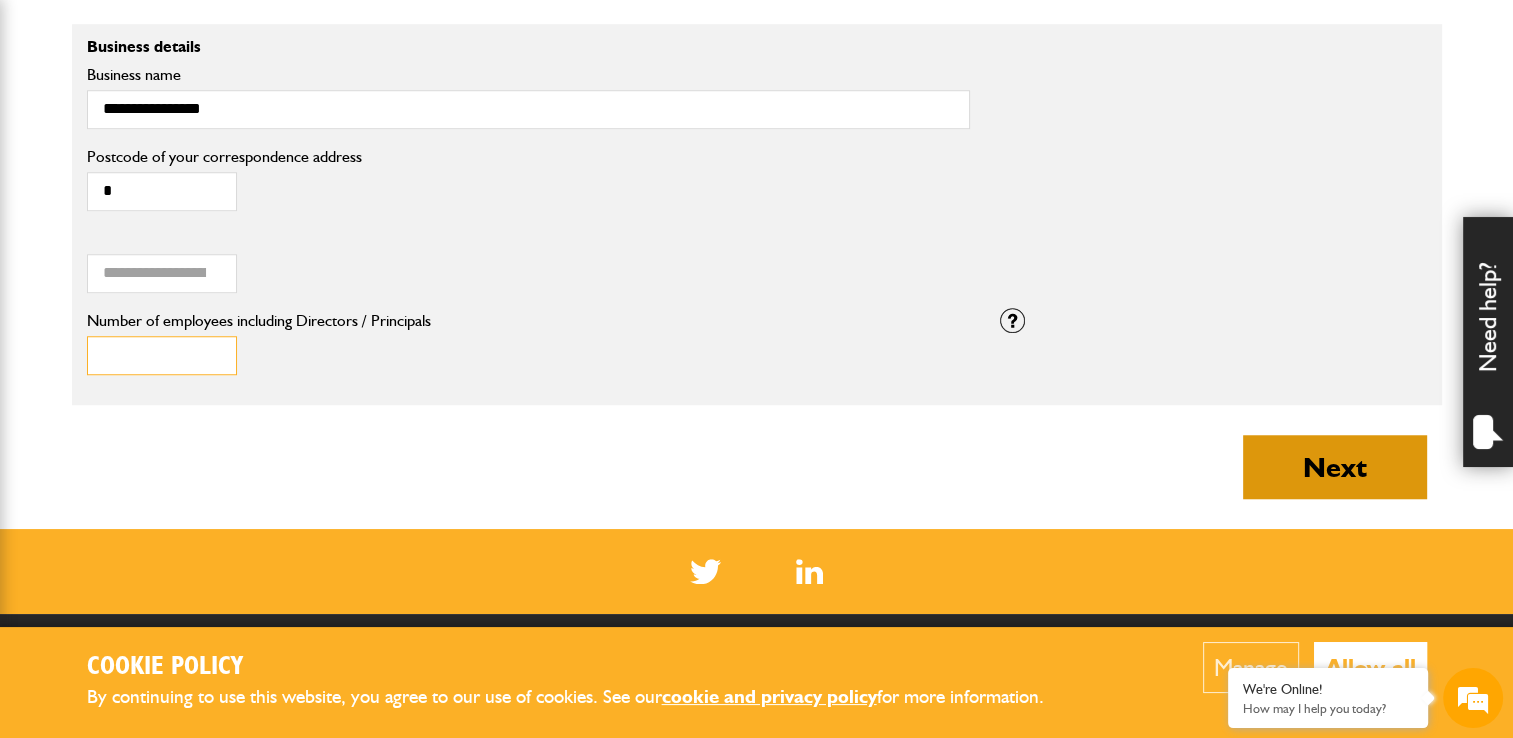 type on "*" 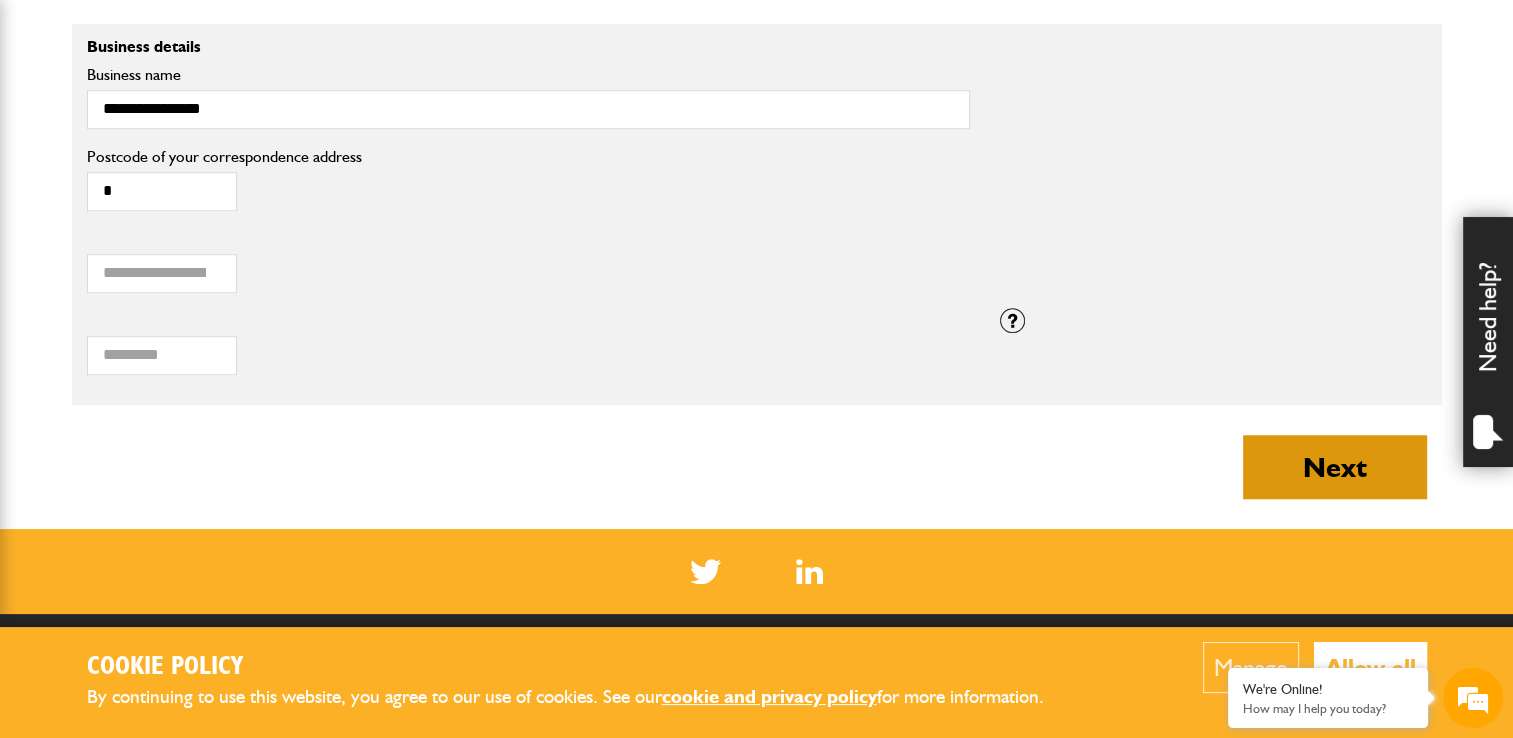 click on "Next" at bounding box center [1335, 467] 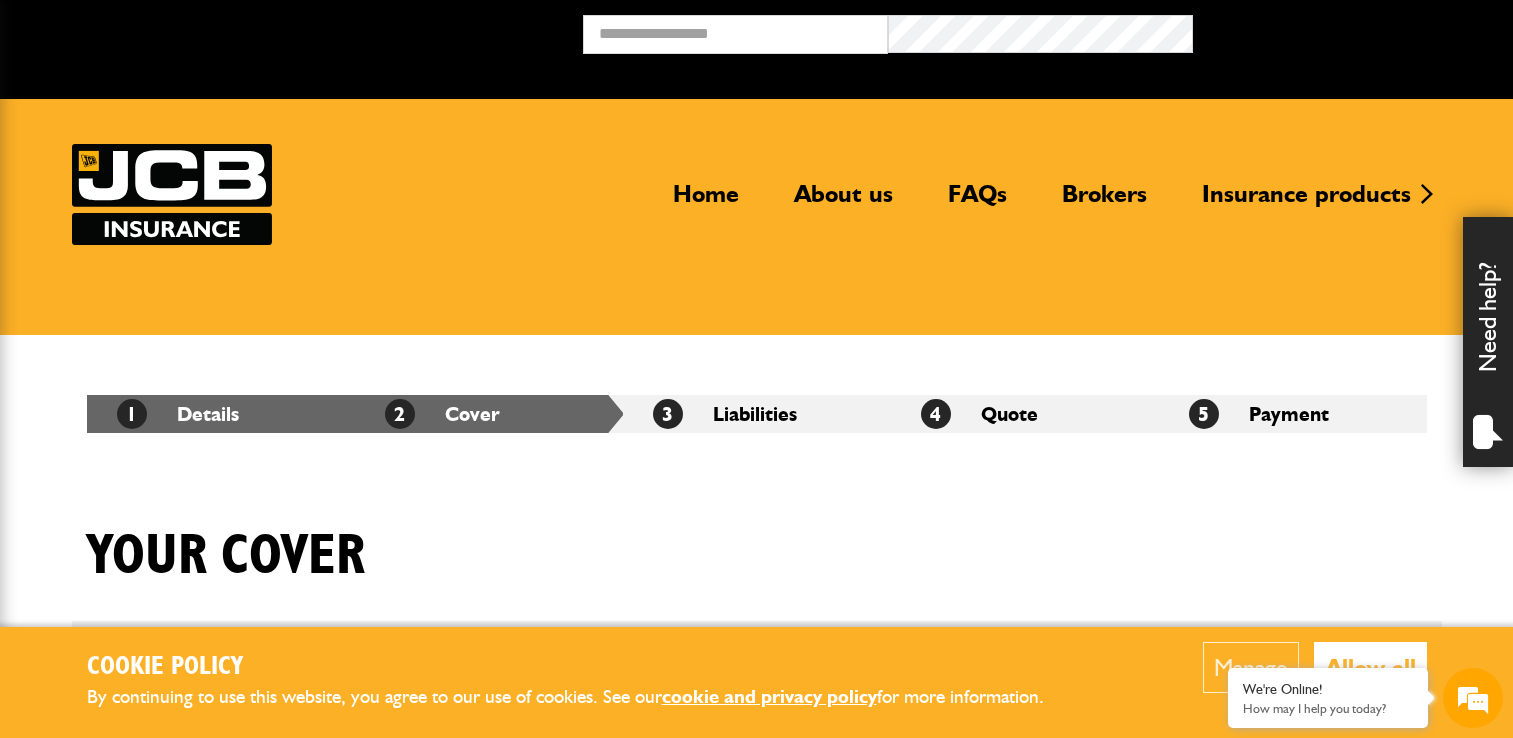 scroll, scrollTop: 0, scrollLeft: 0, axis: both 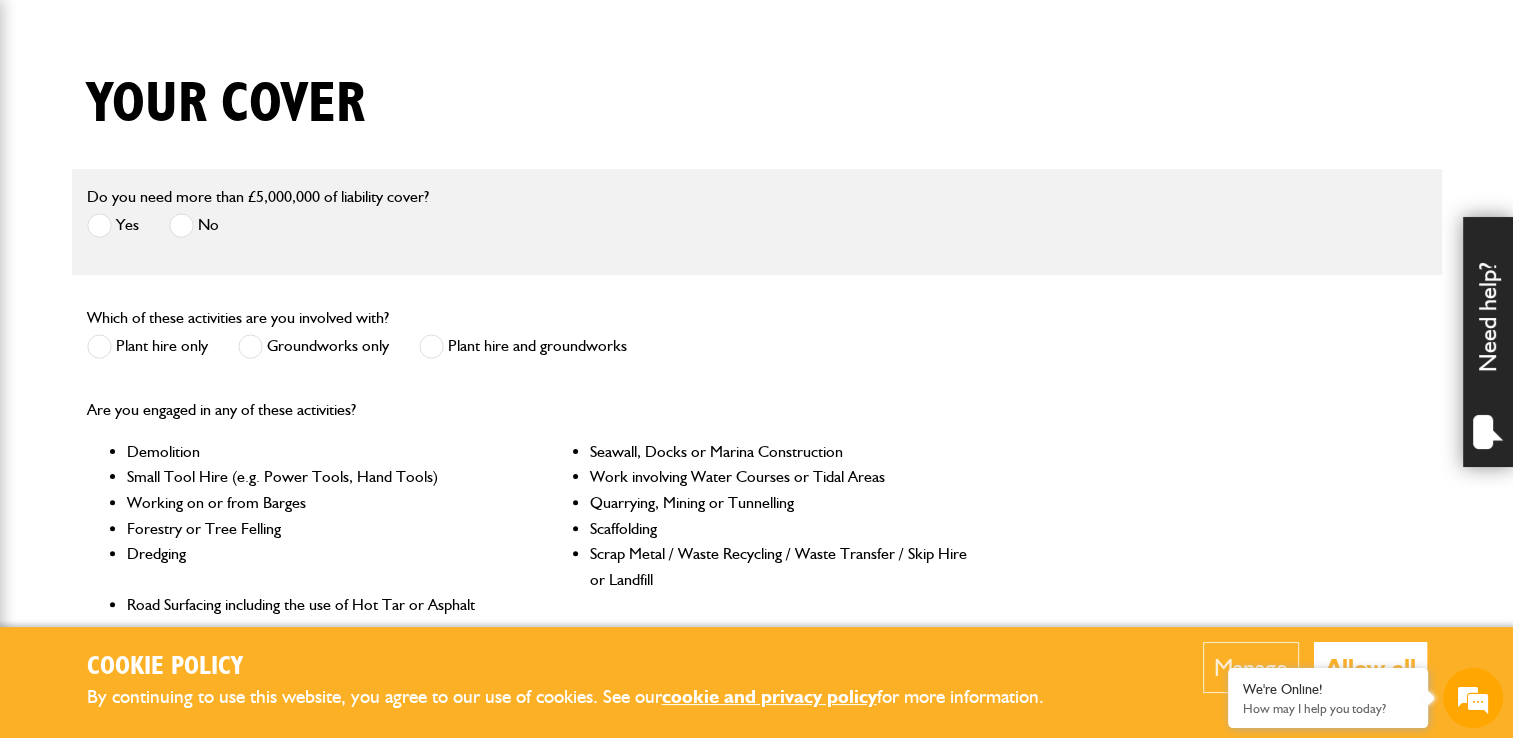 click at bounding box center (181, 225) 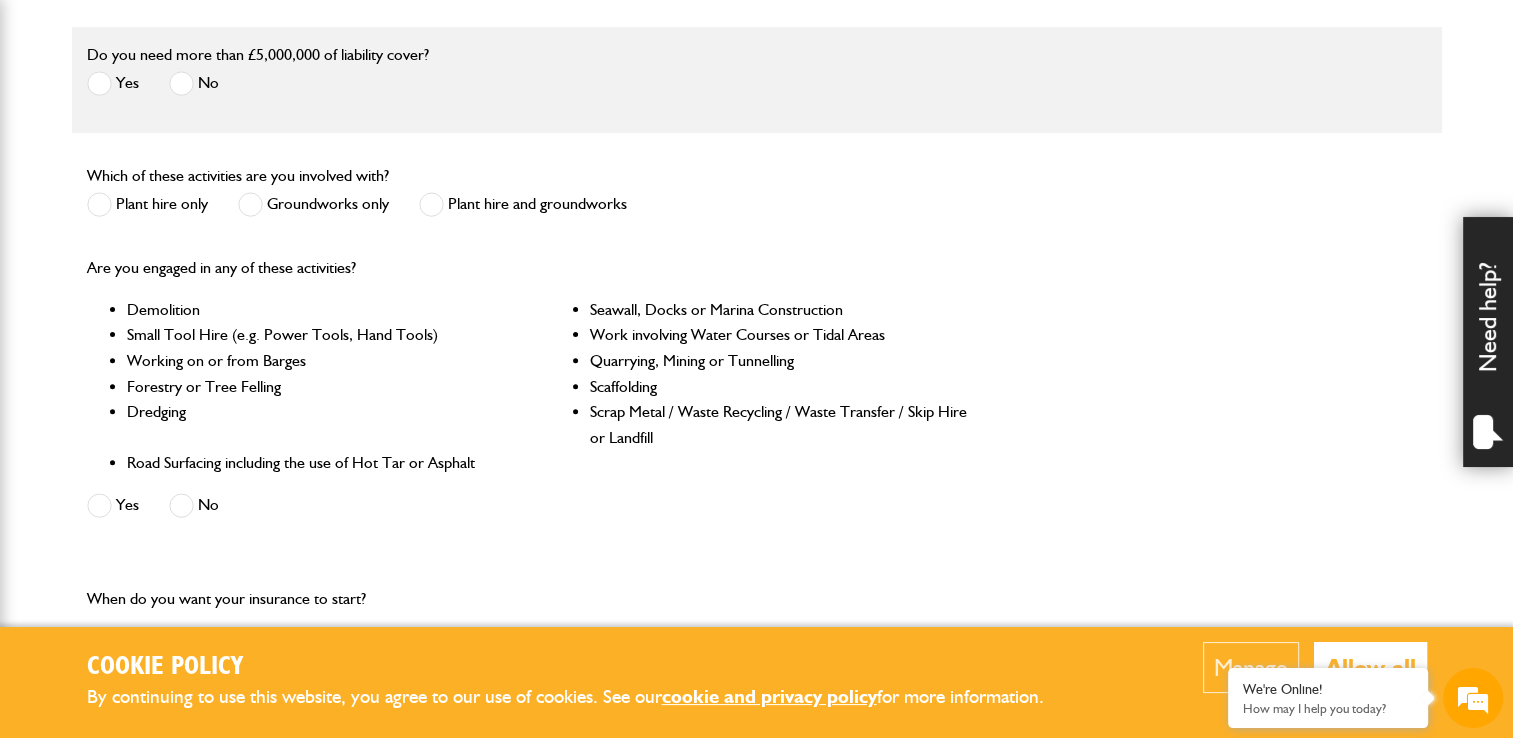 scroll, scrollTop: 0, scrollLeft: 0, axis: both 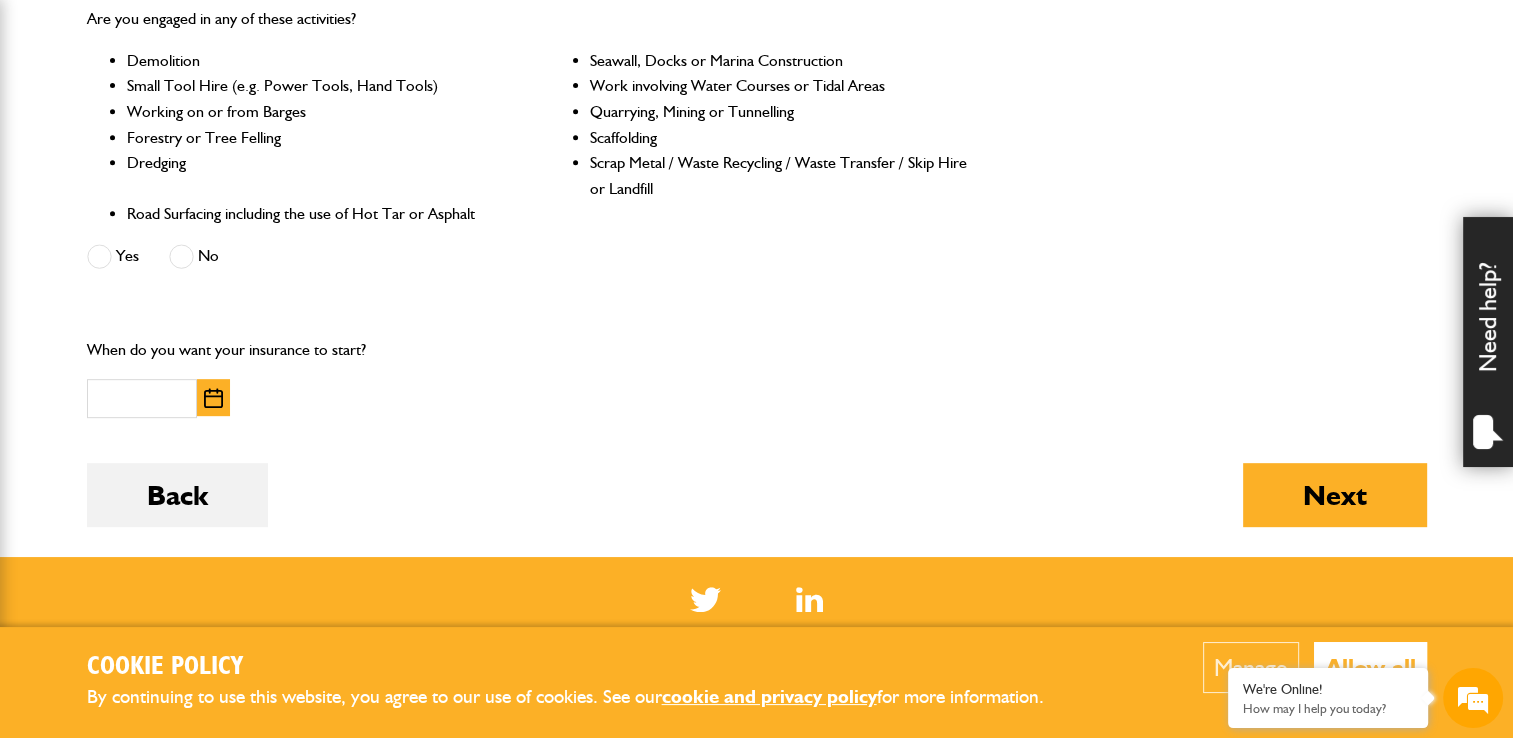 click at bounding box center (181, 256) 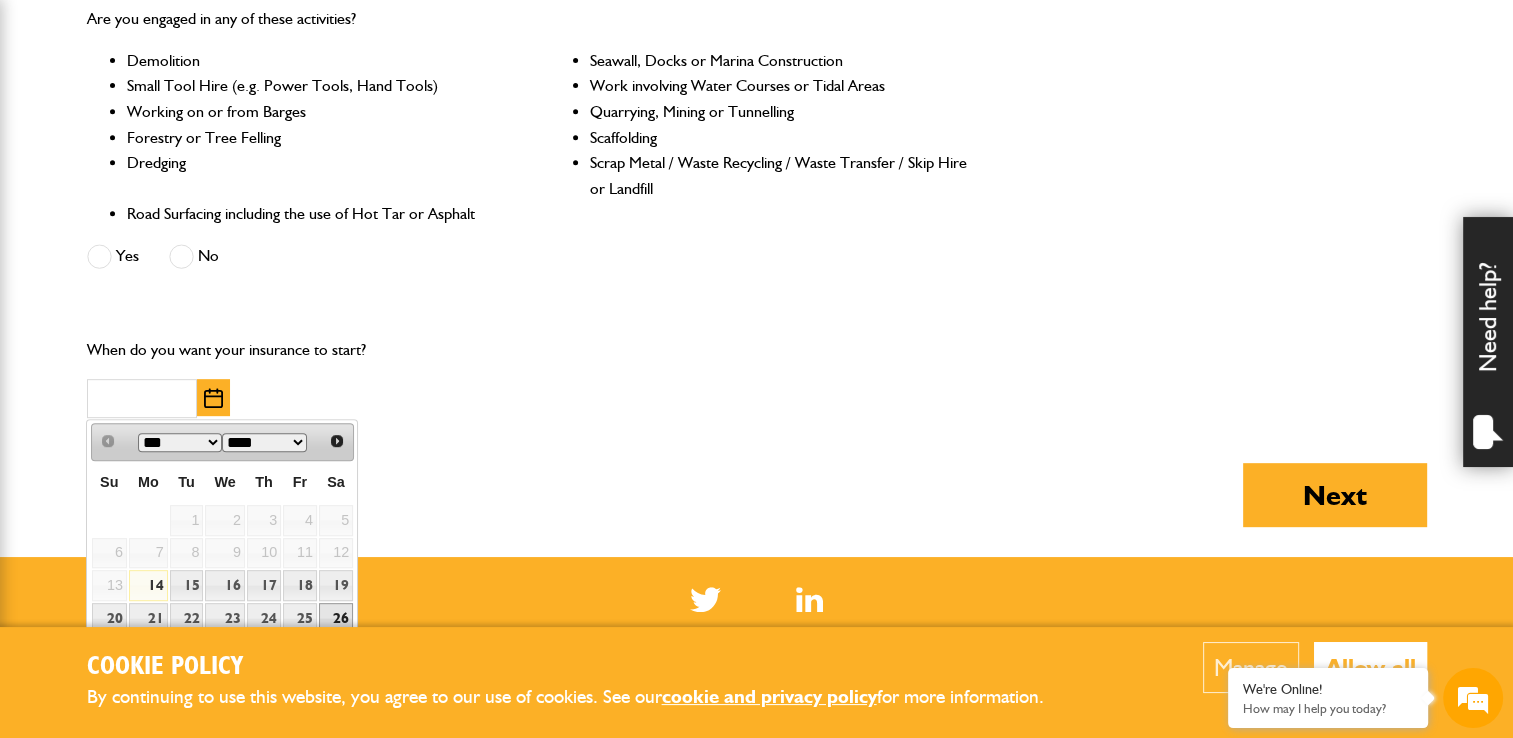 click on "26" at bounding box center (336, 618) 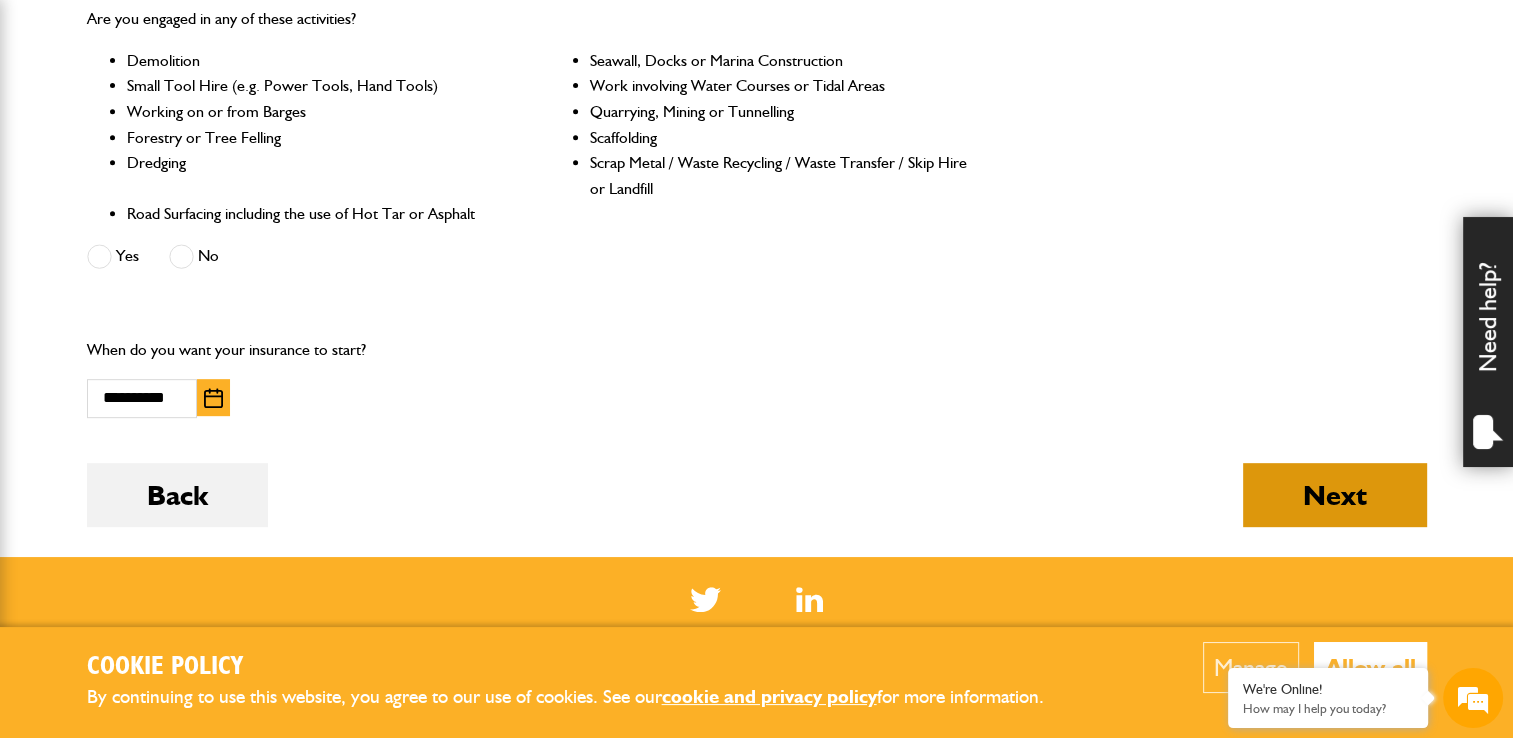 click on "Next" at bounding box center (1335, 495) 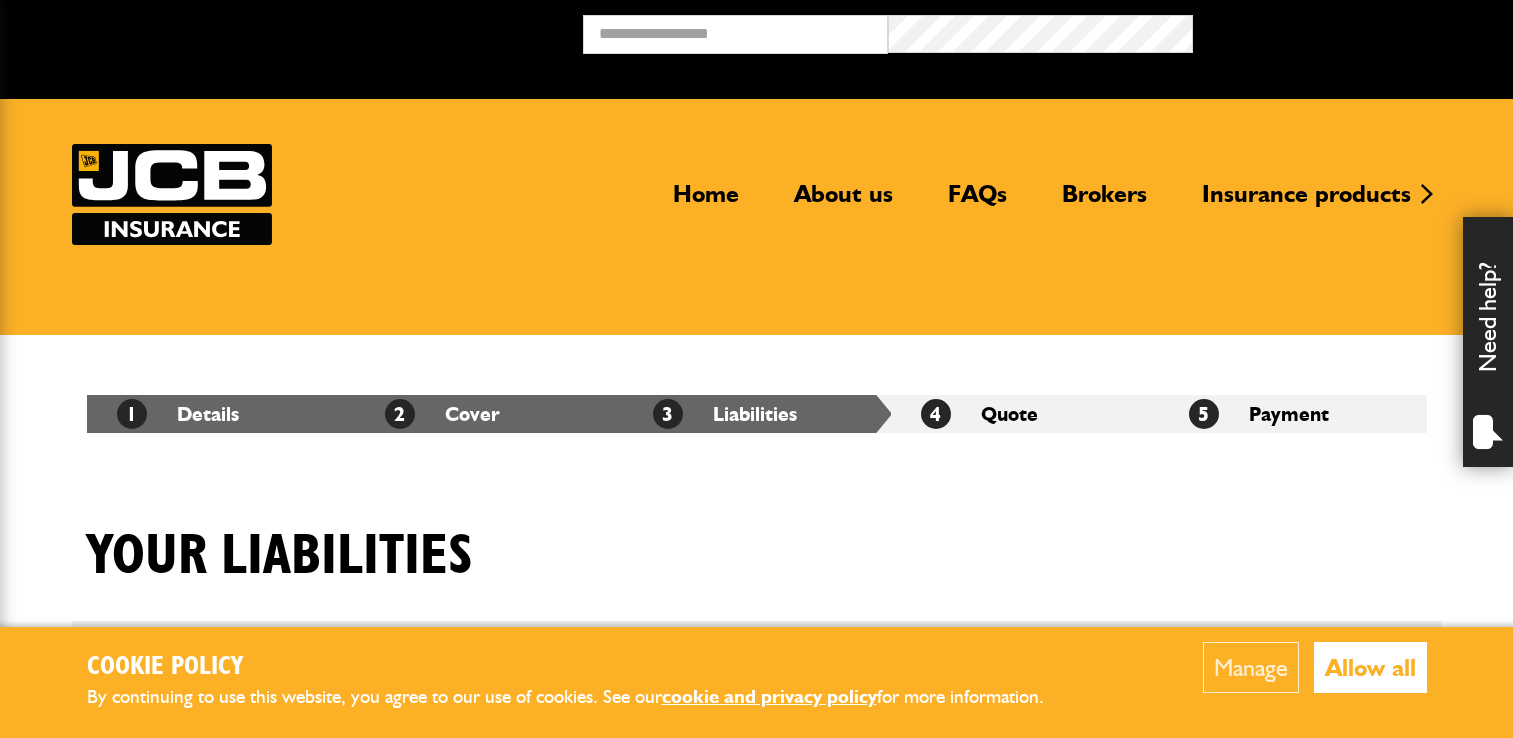 scroll, scrollTop: 0, scrollLeft: 0, axis: both 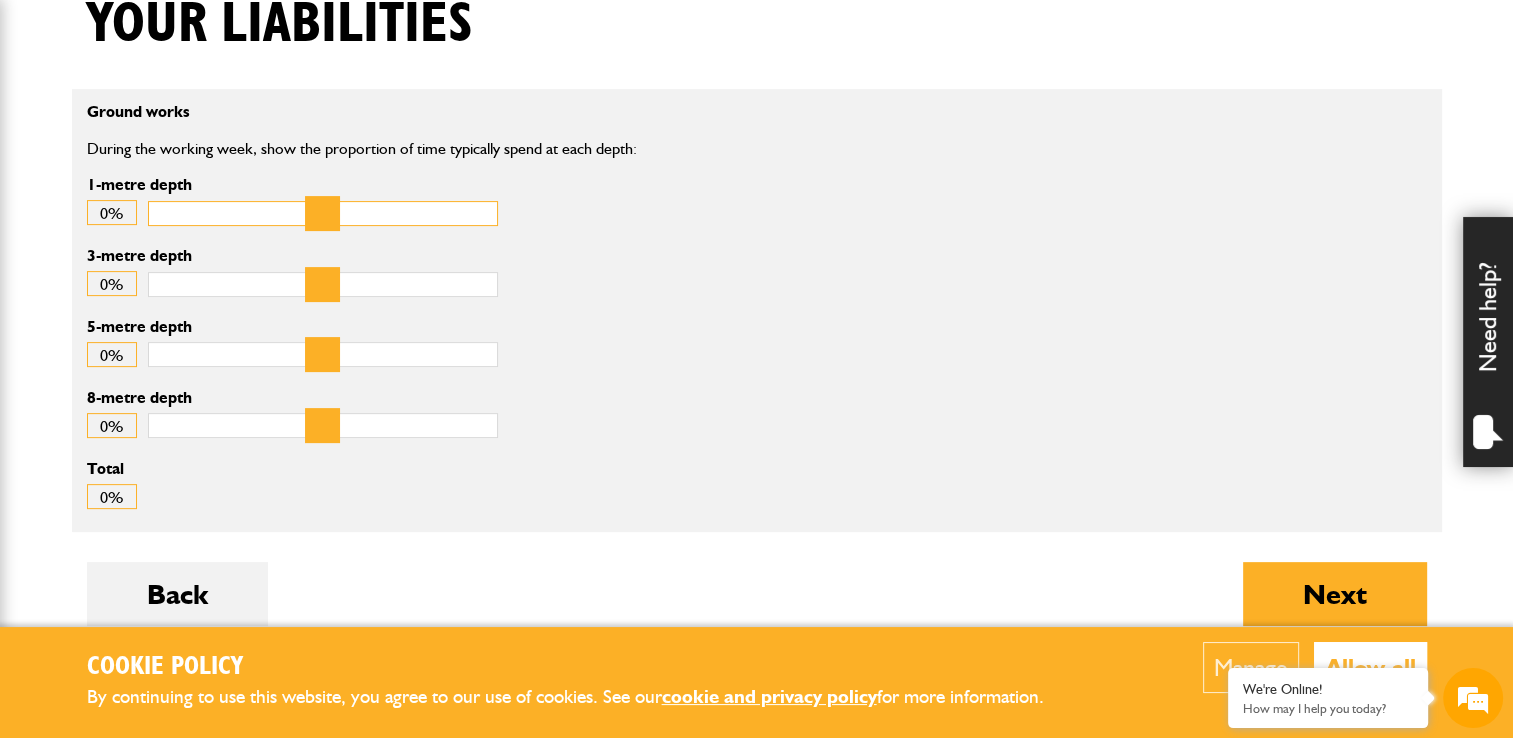 type on "**" 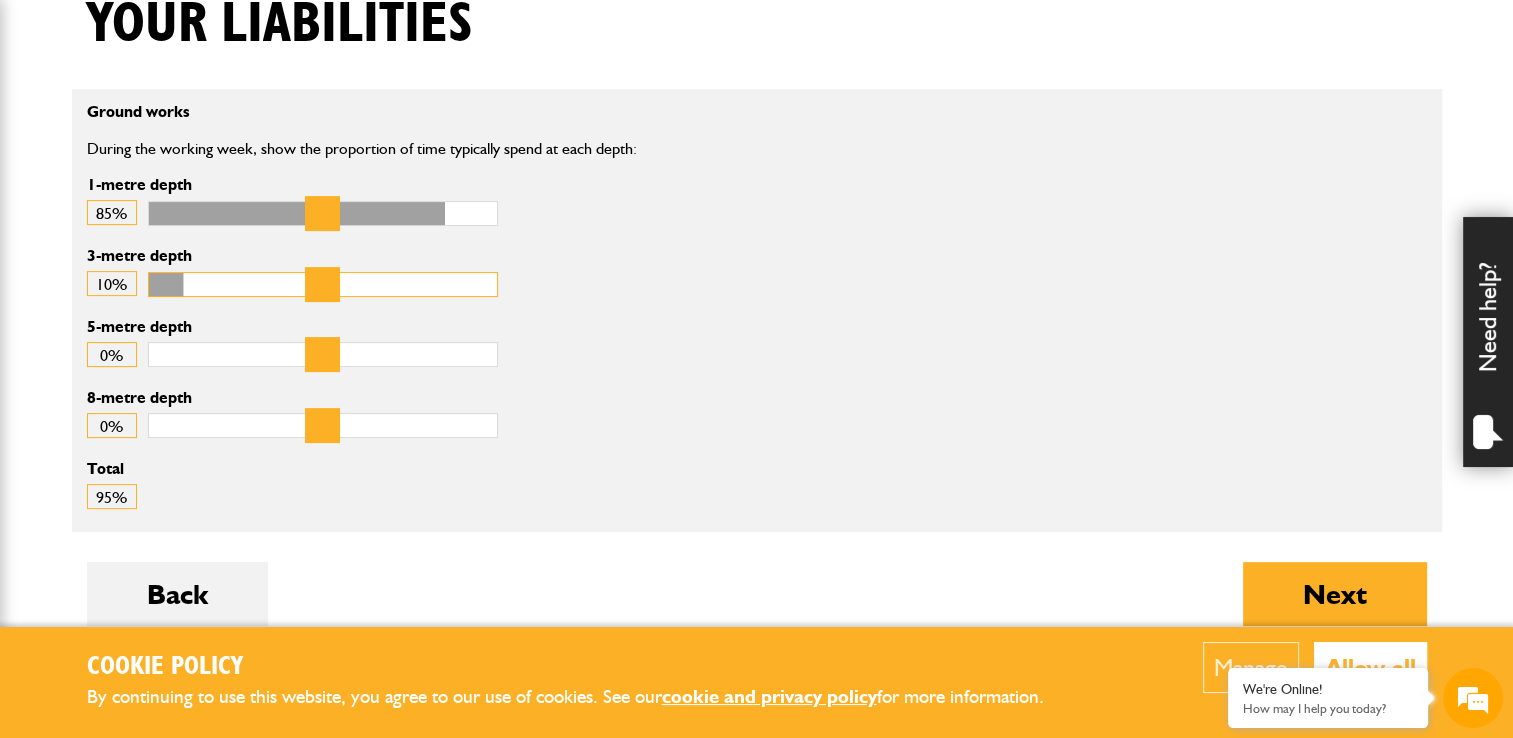 type on "**" 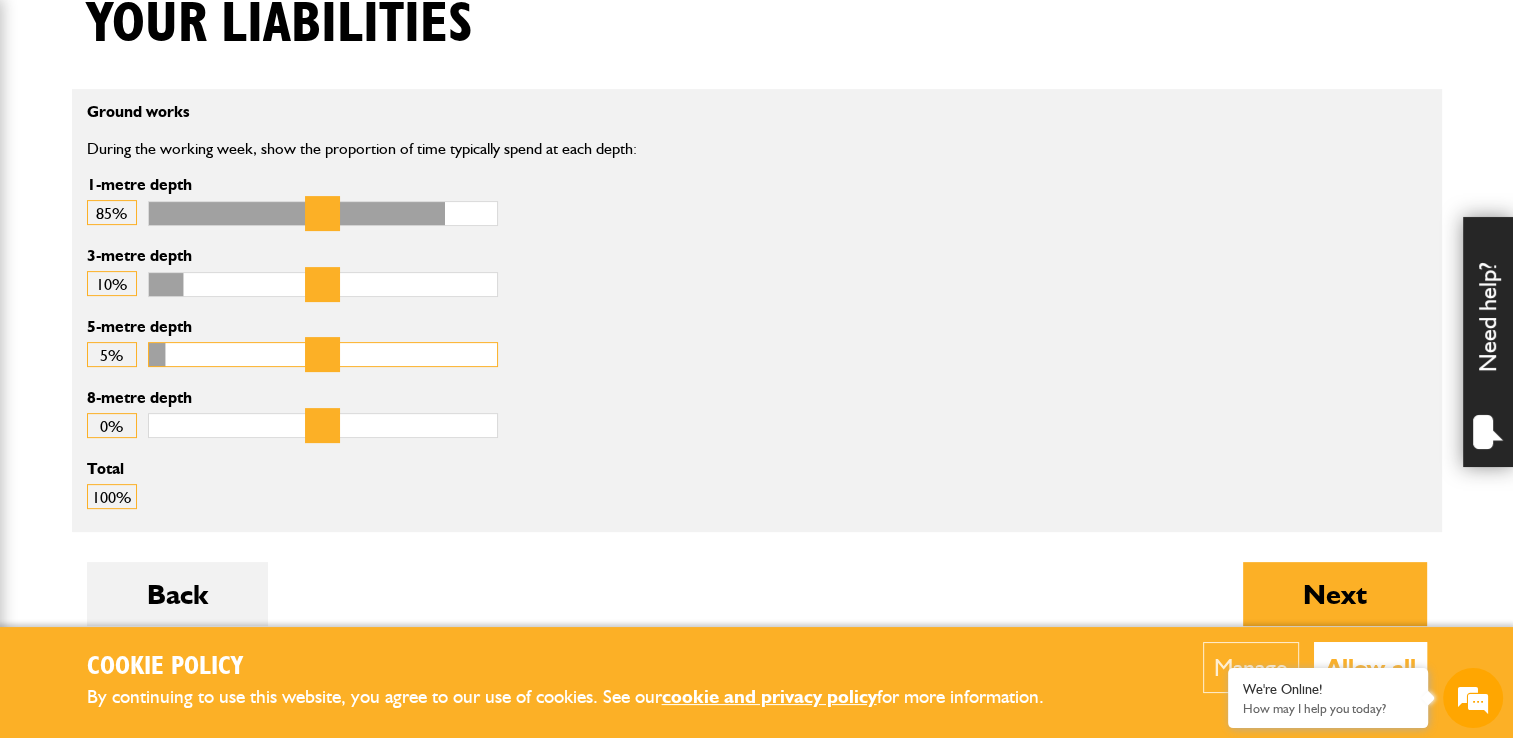 type on "*" 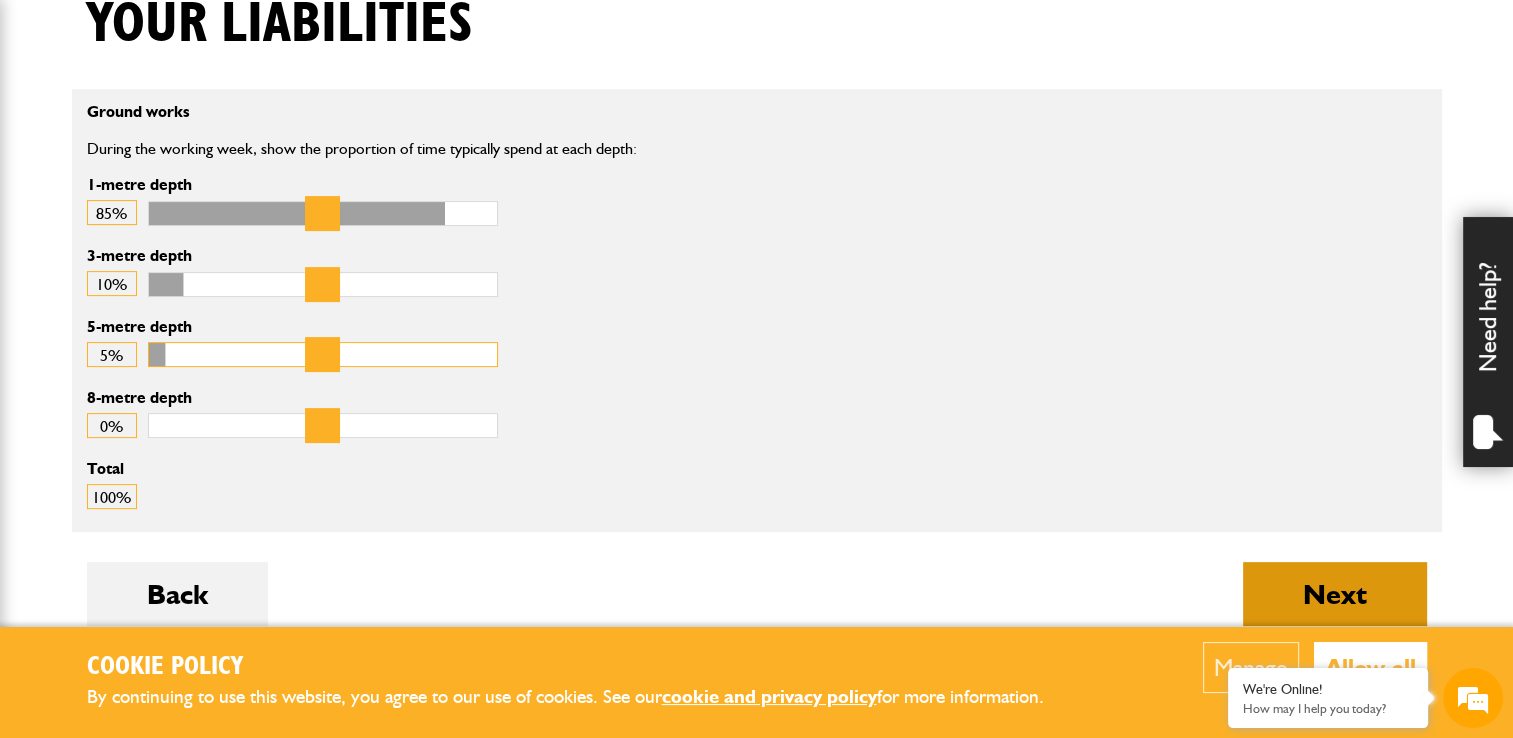 scroll, scrollTop: 0, scrollLeft: 0, axis: both 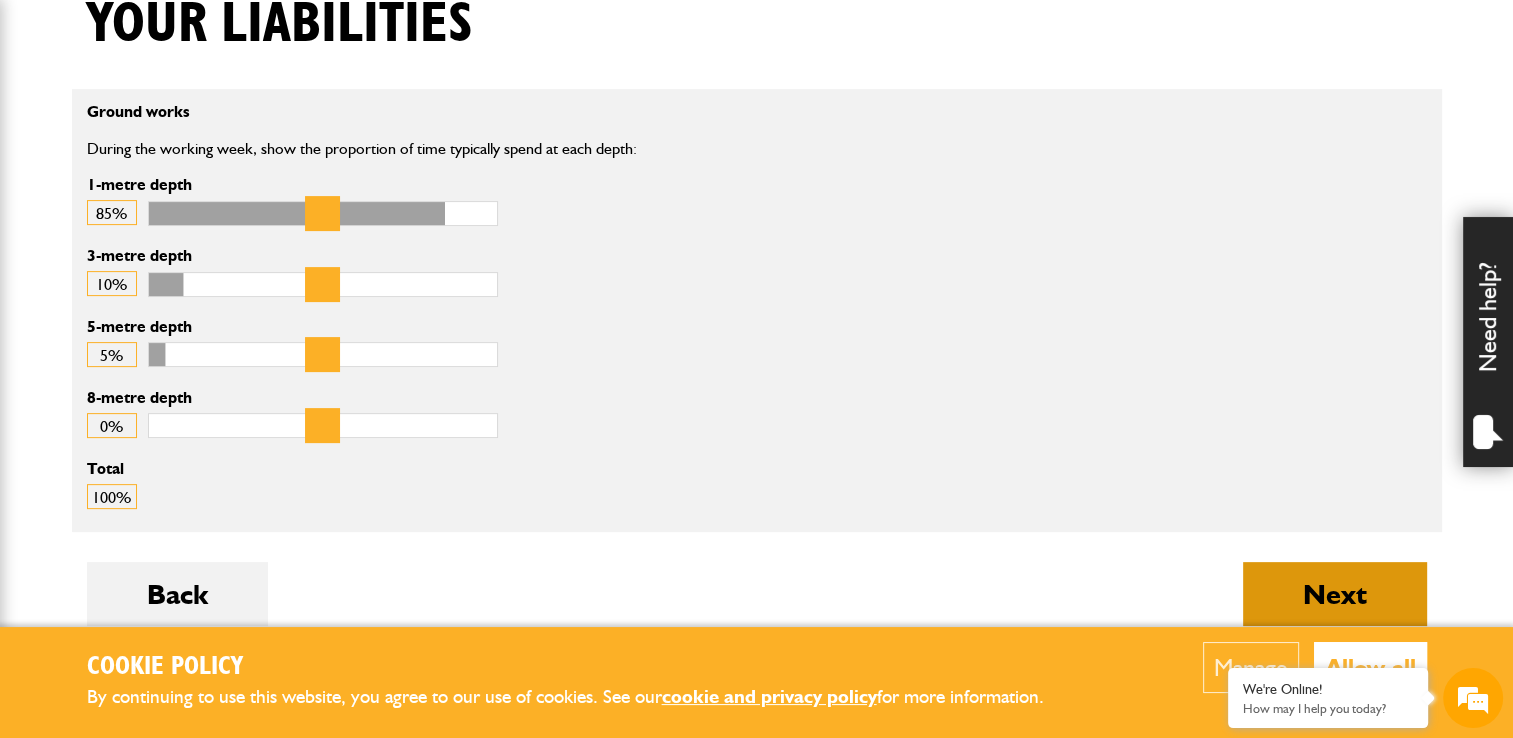 click on "Next" at bounding box center [1335, 594] 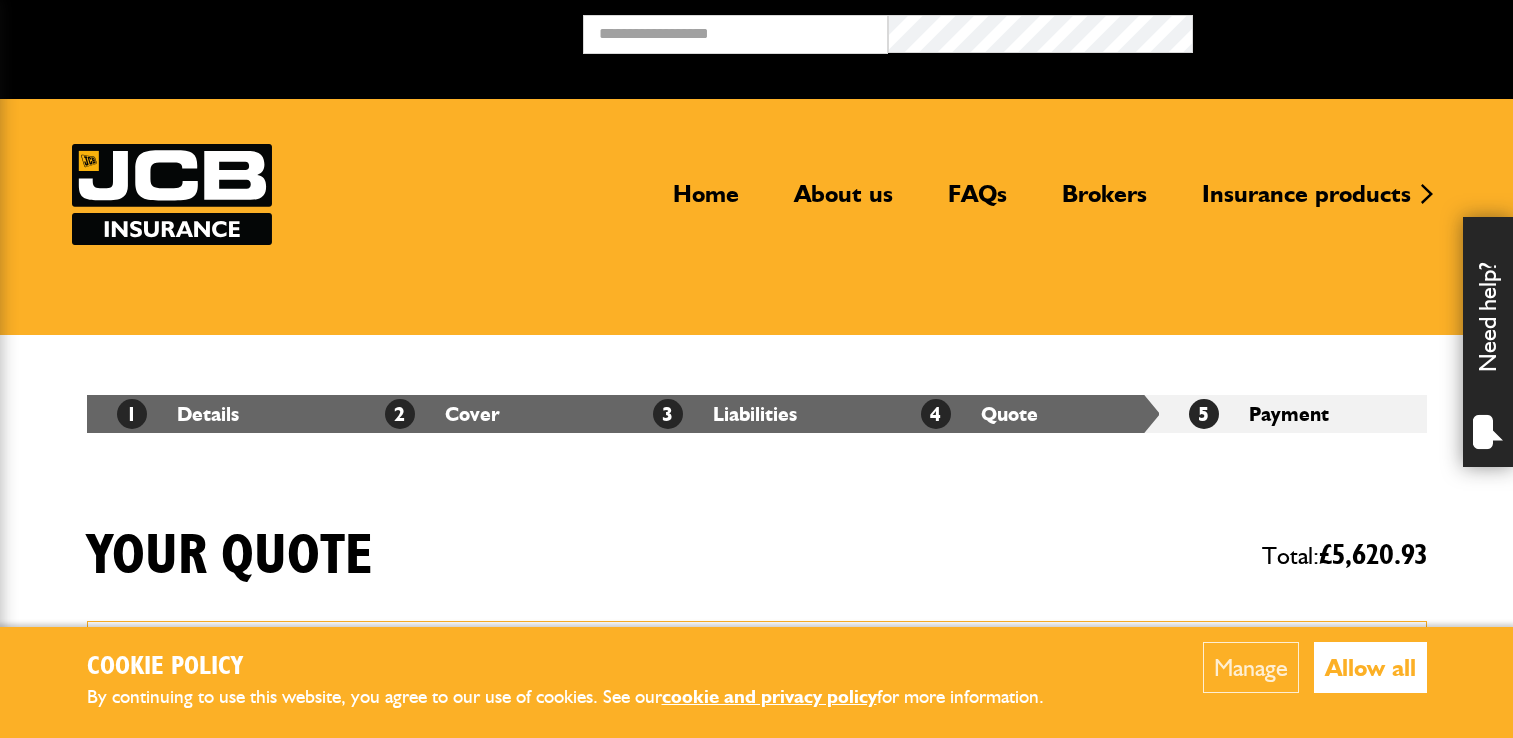 scroll, scrollTop: 0, scrollLeft: 0, axis: both 